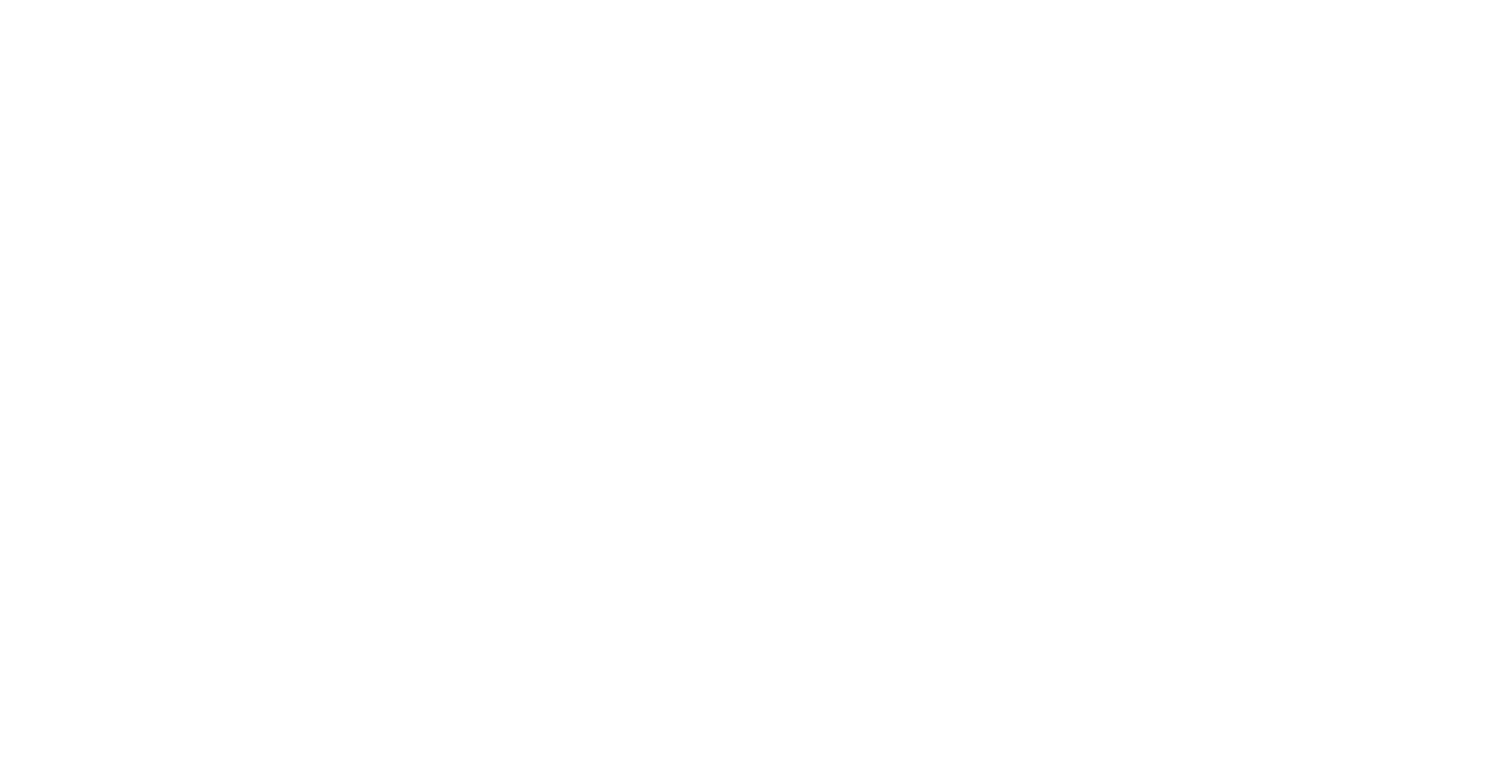 scroll, scrollTop: 0, scrollLeft: 0, axis: both 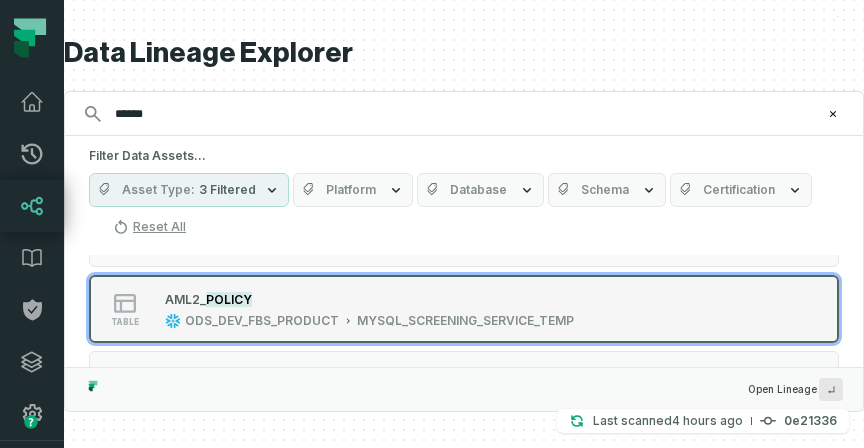 type on "******" 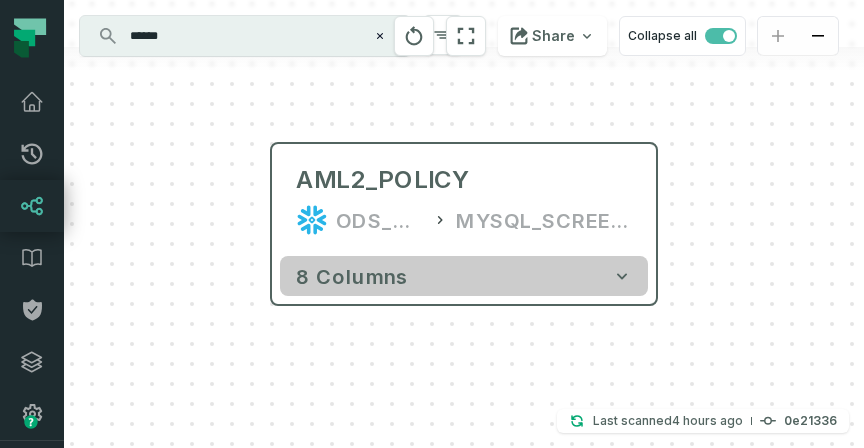 click on "8 columns" at bounding box center [352, 276] 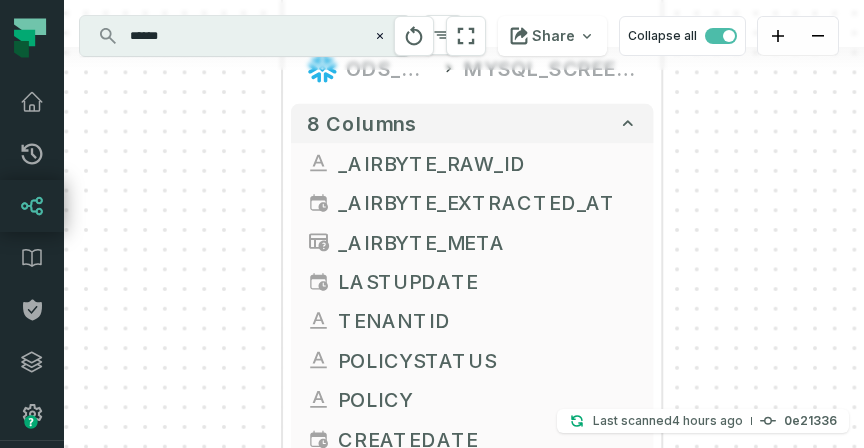 drag, startPoint x: 707, startPoint y: 290, endPoint x: 715, endPoint y: 135, distance: 155.20631 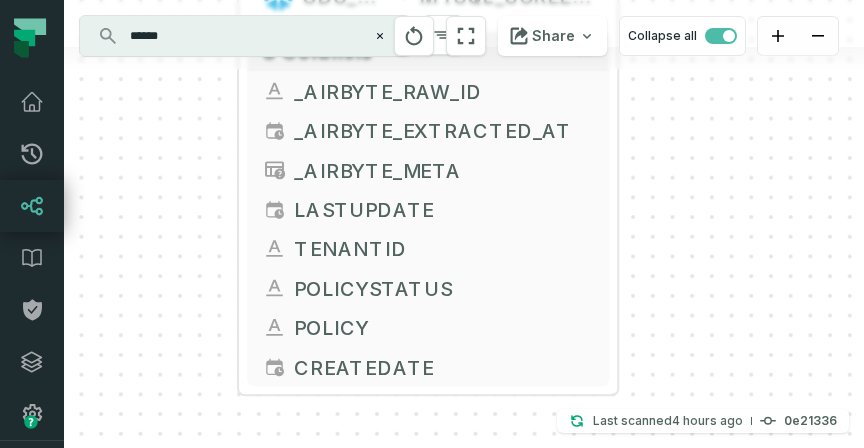 drag, startPoint x: 716, startPoint y: 297, endPoint x: 672, endPoint y: 227, distance: 82.68011 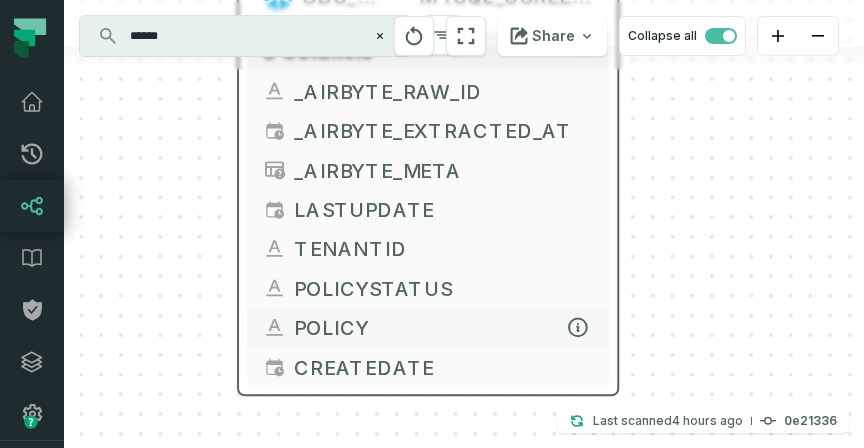 click 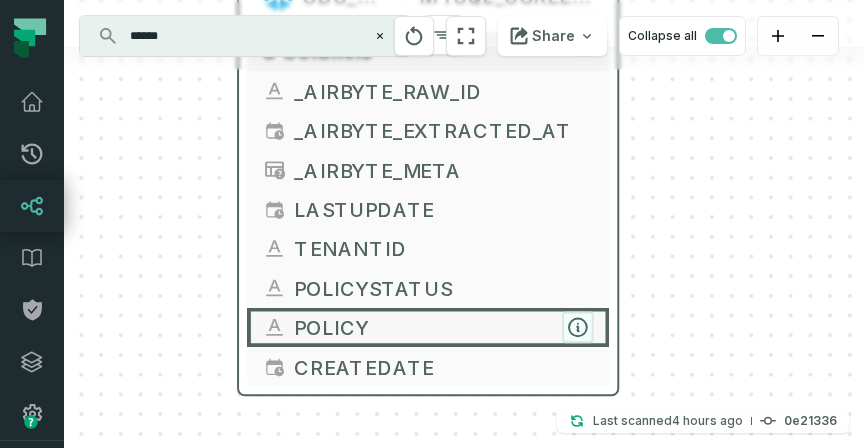 click 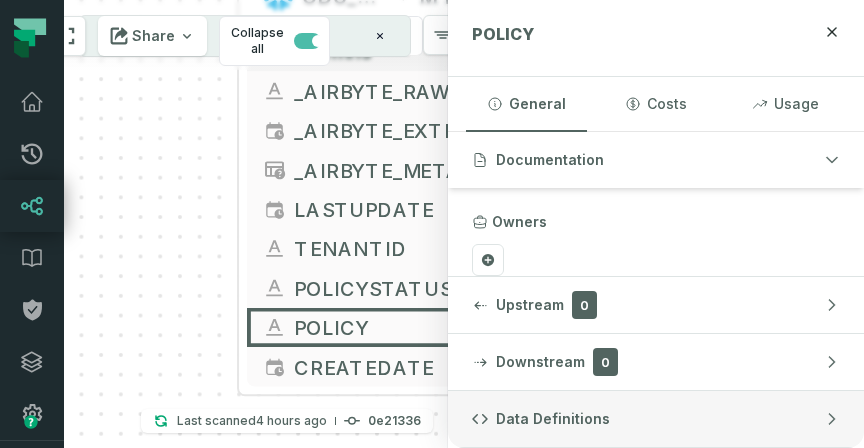 click on "Data Definitions" at bounding box center [553, 419] 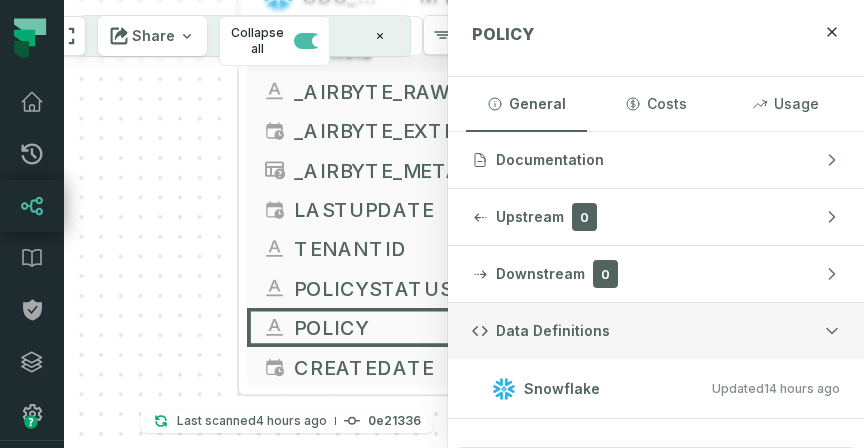 click on "Data Definitions Snowflake Updated  [DATE], [TIME]" at bounding box center (656, 375) 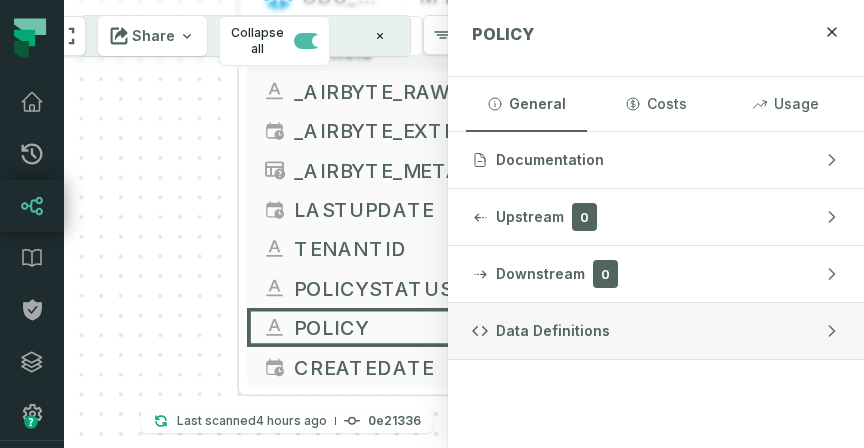 click on "Data Definitions" at bounding box center (656, 331) 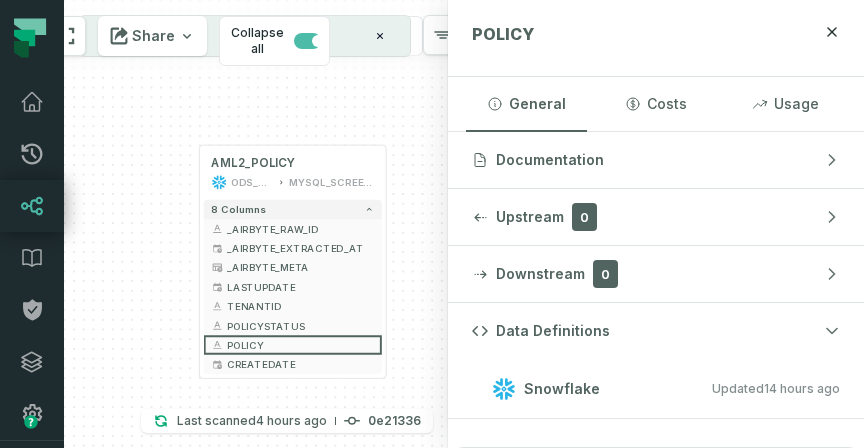 click on "[PLATFORM] Updated [MM]/[DD]/[YYYY], [HH]:[MM]:[SS] [AM/PM]" at bounding box center (656, 389) 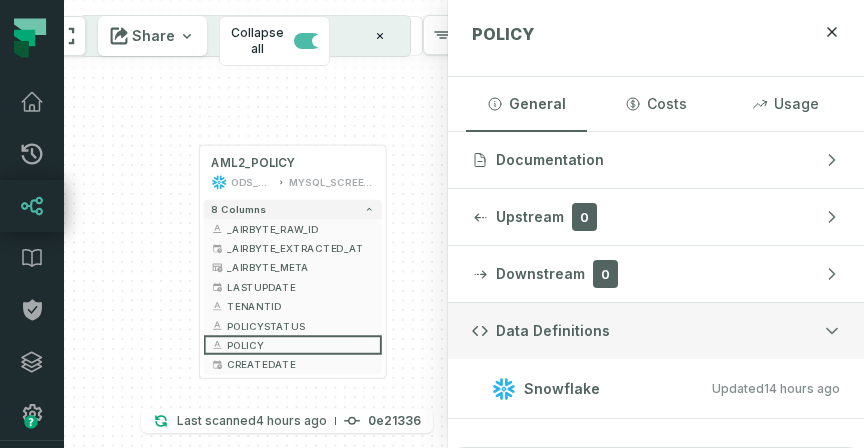 click on "Data Definitions" at bounding box center (553, 331) 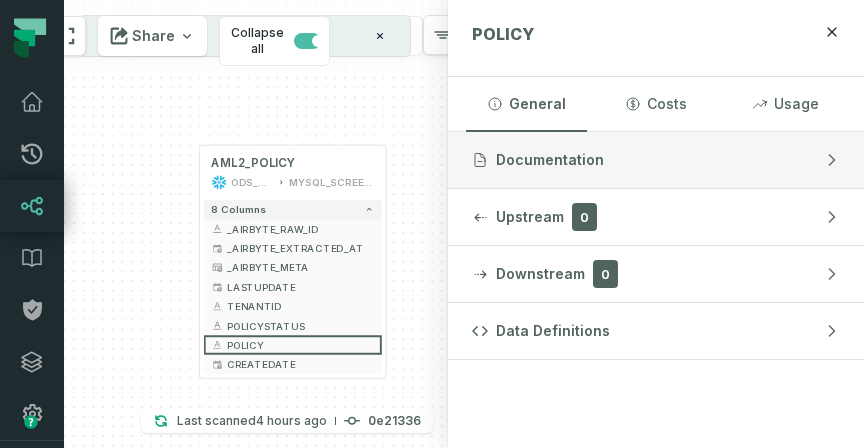 click on "Documentation" at bounding box center [550, 160] 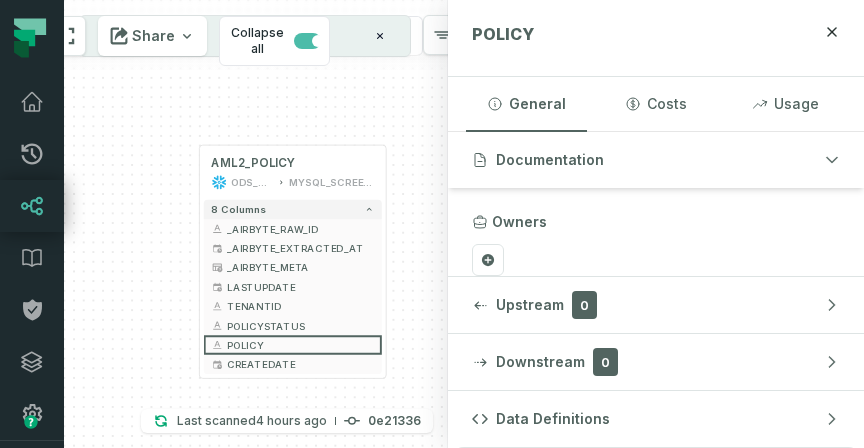 click on "Owners" at bounding box center [519, 222] 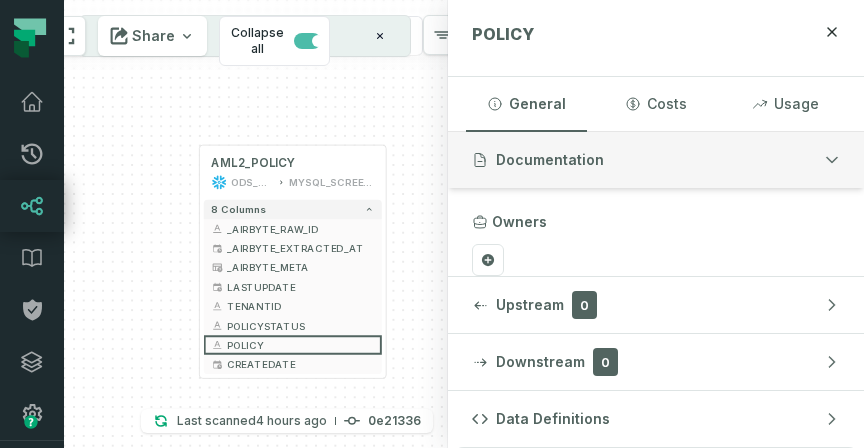 click on "Documentation" at bounding box center (550, 160) 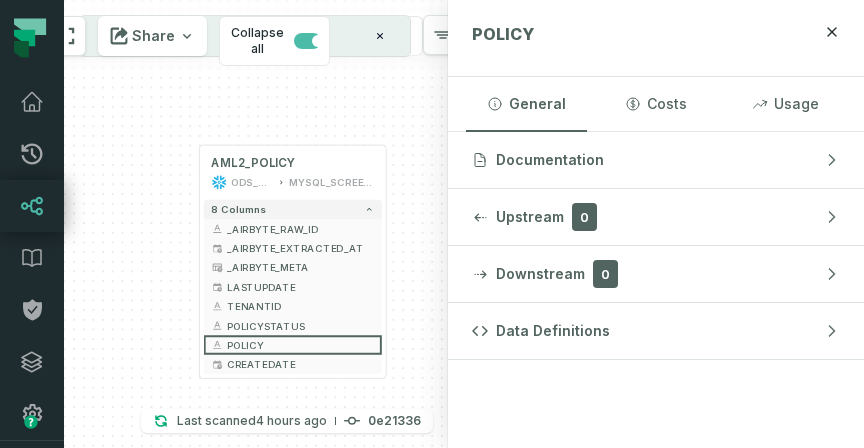 type 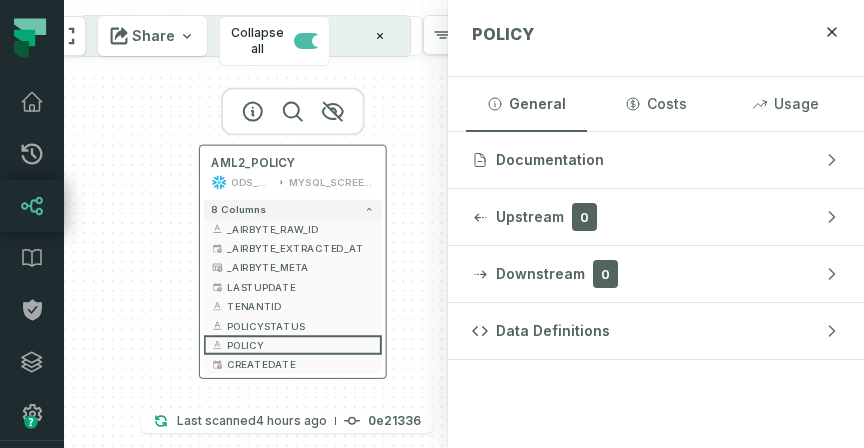 click on "ODS_DEV_FBS_PRODUCT" at bounding box center (252, 182) 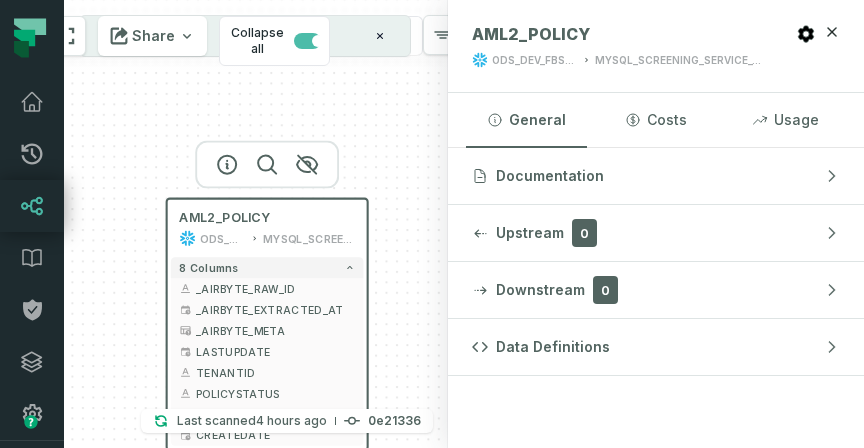 drag, startPoint x: 422, startPoint y: 95, endPoint x: 405, endPoint y: 138, distance: 46.238514 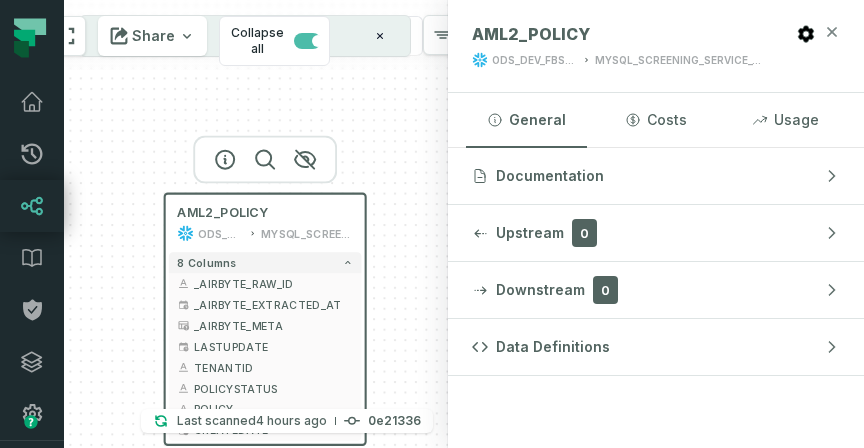 click 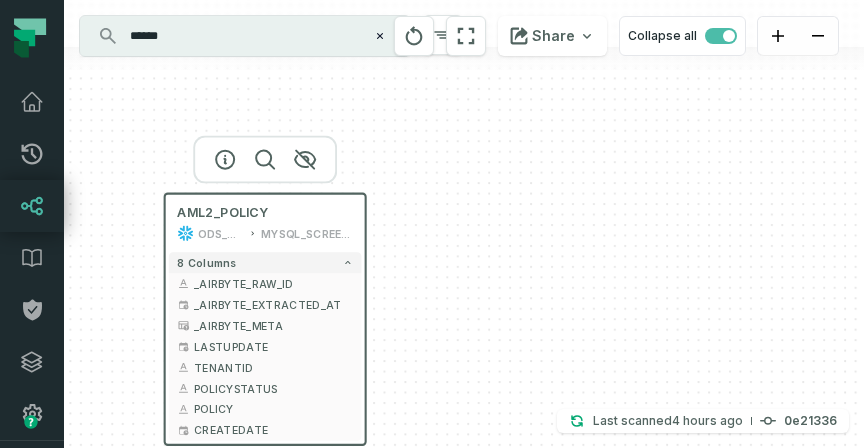 click on "******" at bounding box center (243, 36) 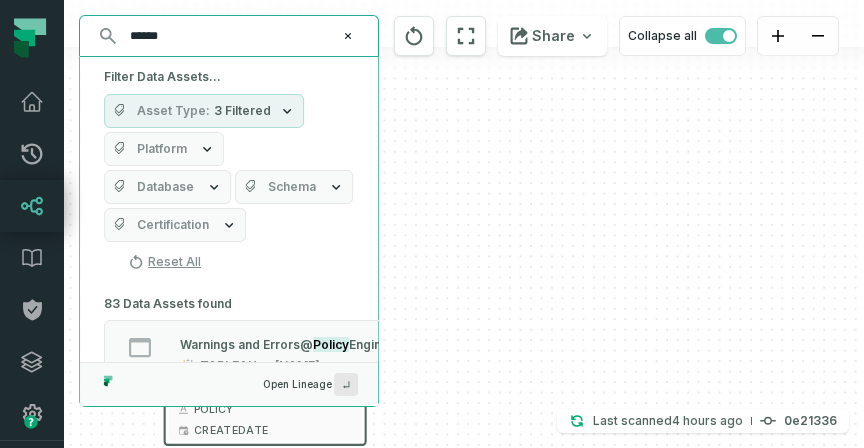 click on "******" at bounding box center [227, 36] 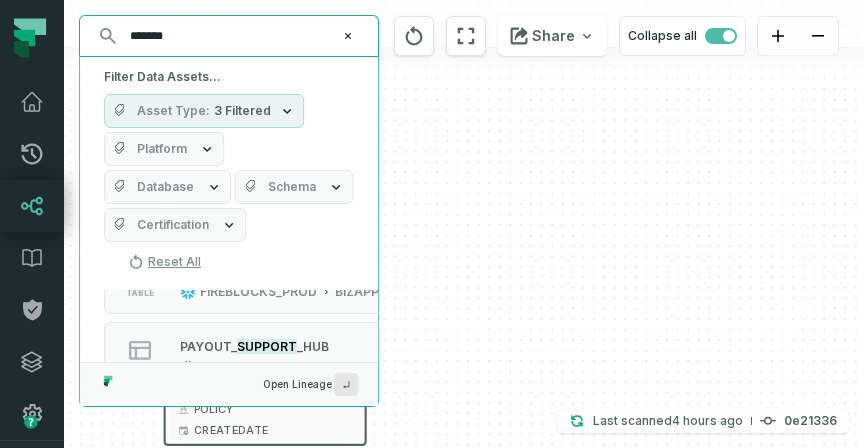 scroll, scrollTop: 374, scrollLeft: 0, axis: vertical 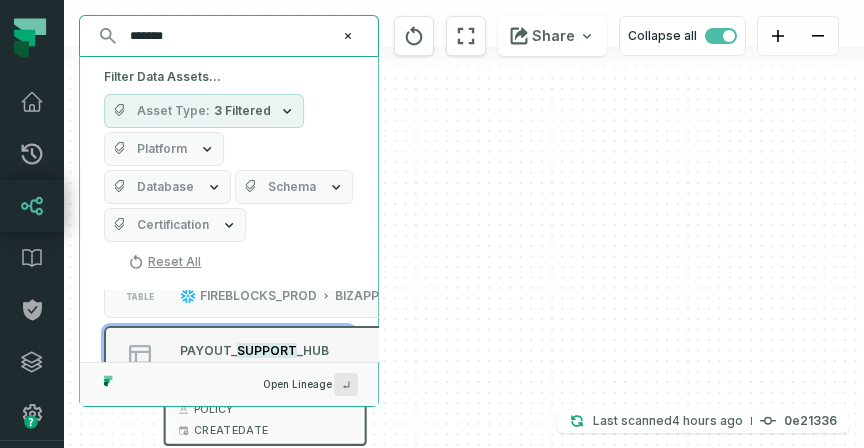 type on "*******" 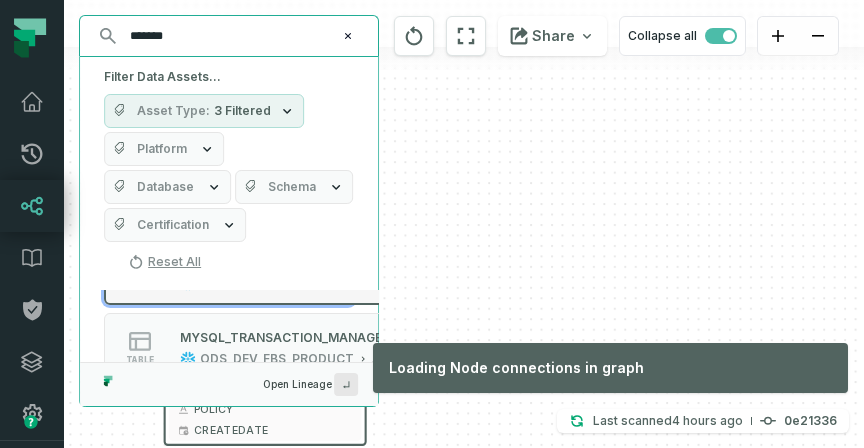 scroll, scrollTop: 0, scrollLeft: 0, axis: both 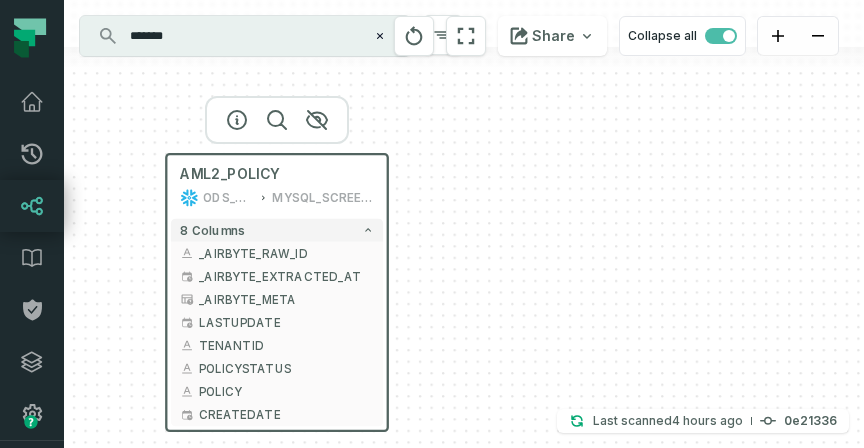 click 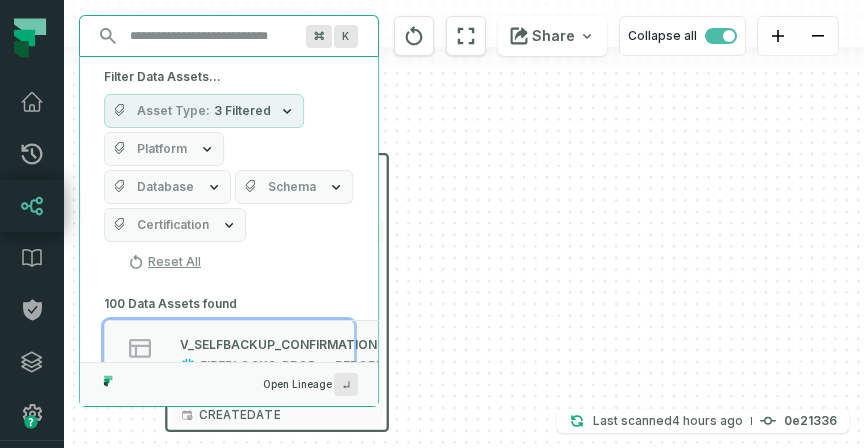 click on "Discovery Provider cmdk menu" at bounding box center (211, 36) 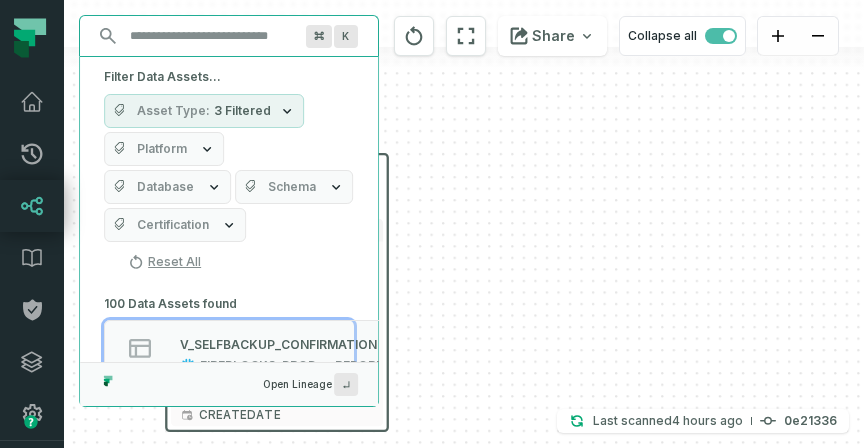 click on "Discovery Provider cmdk menu" at bounding box center [211, 36] 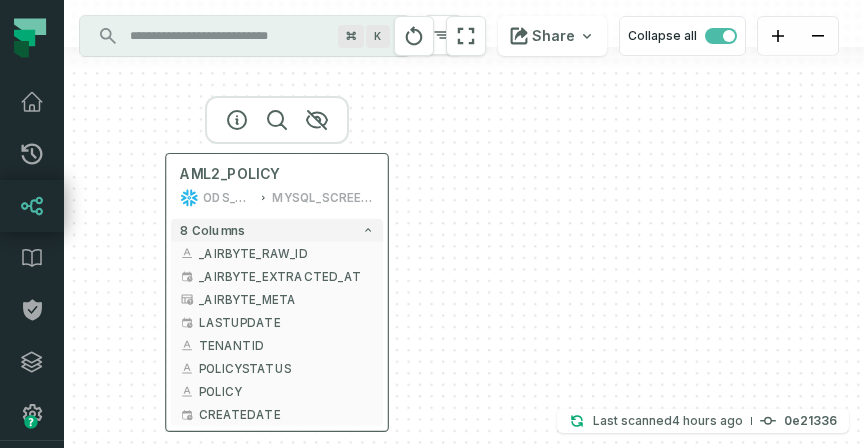 click on "MYSQL_SCREENING_SERVICE_TEMP" at bounding box center [323, 198] 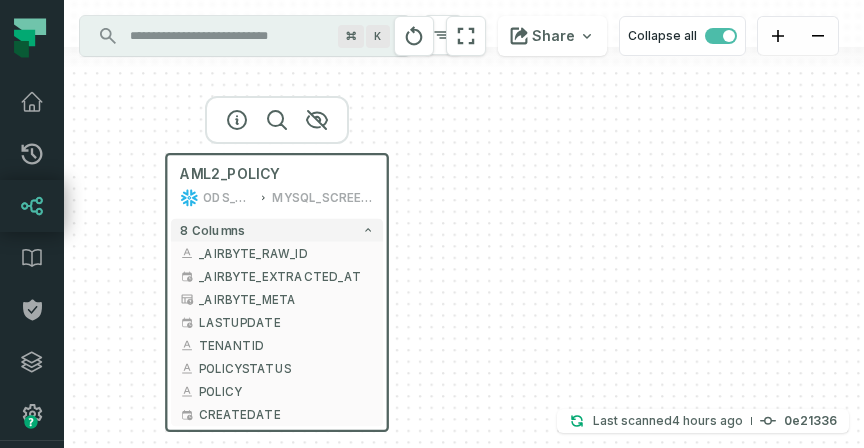 click on "ODS_DEV_FBS_PRODUCT" at bounding box center [228, 198] 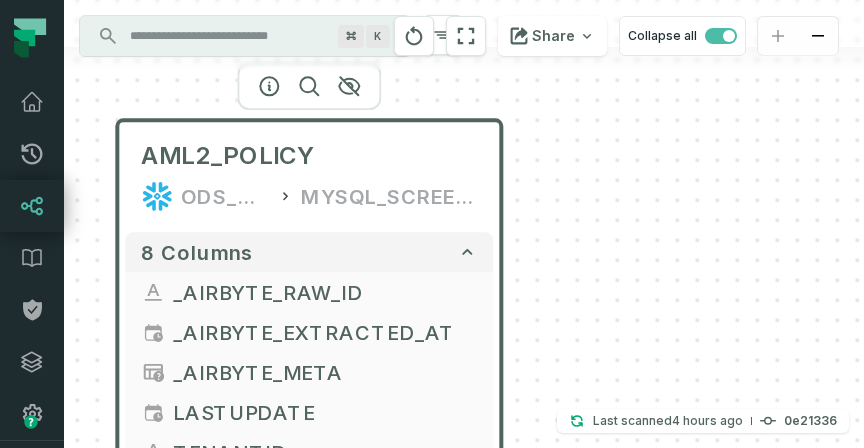 click on "ODS_DEV_FBS_PRODUCT MYSQL_SCREENING_SERVICE_TEMP" at bounding box center (309, 196) 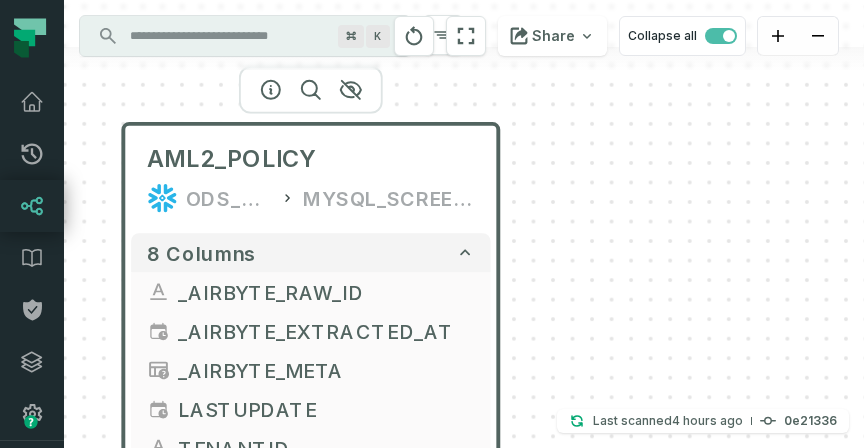 click on "ODS_DEV_FBS_PRODUCT" at bounding box center [229, 197] 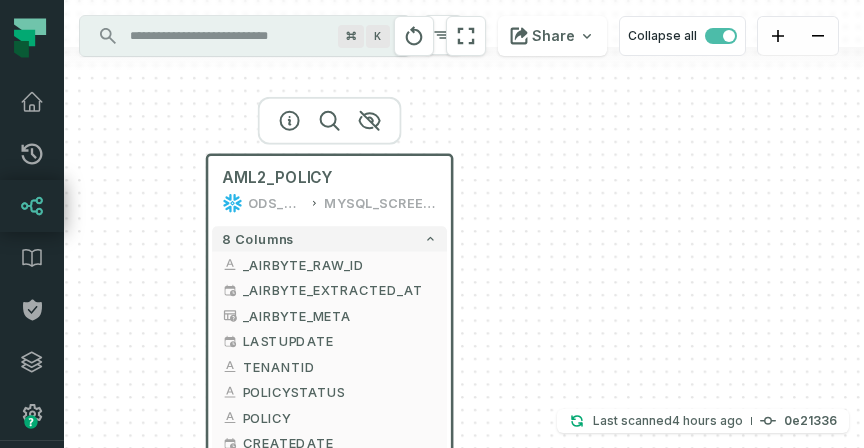 click 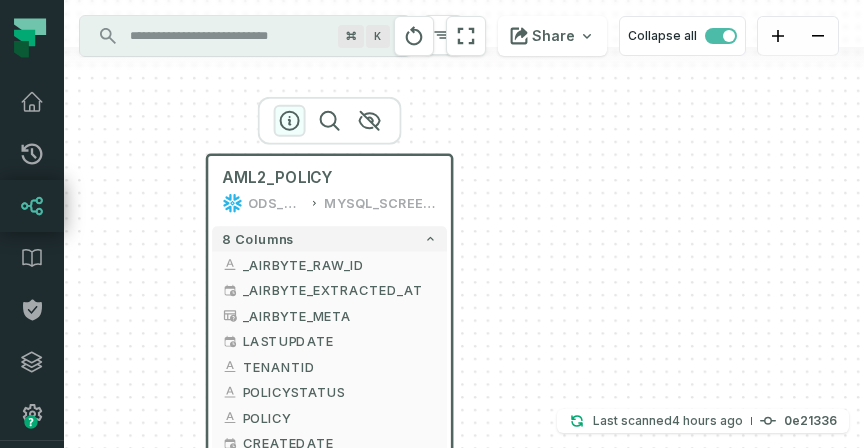 click 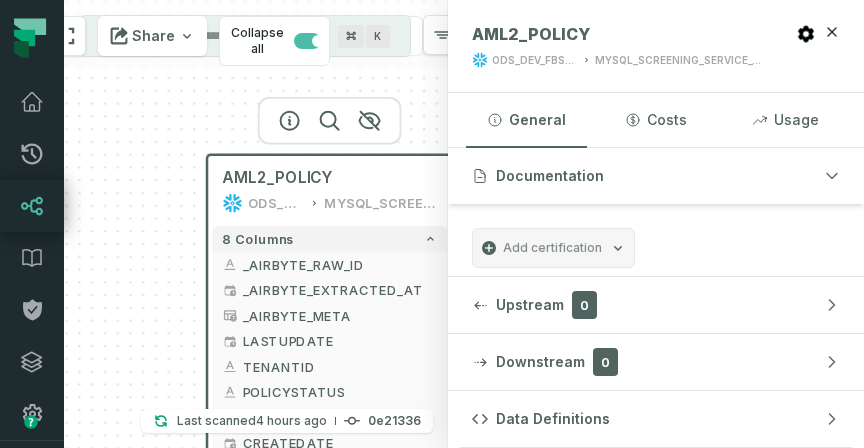 click on "ODS_DEV_FBS_PRODUCT" at bounding box center [535, 60] 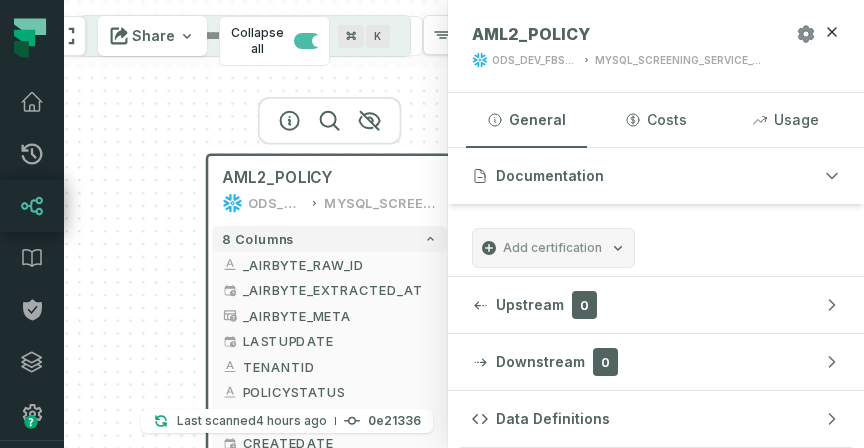 click 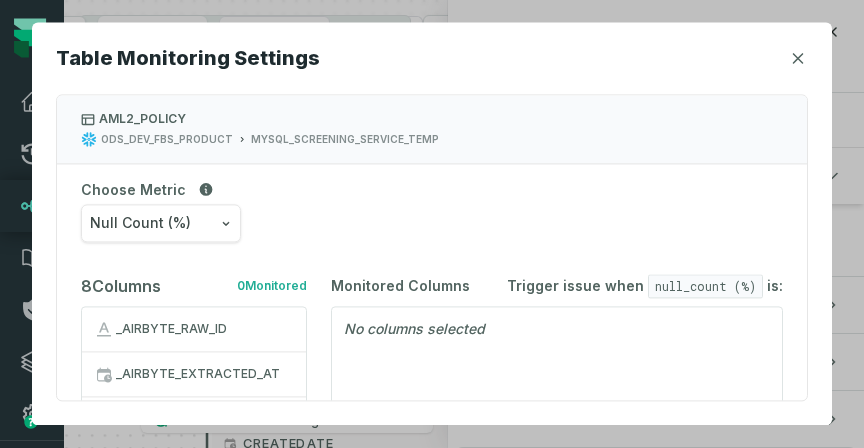 click on "ODS_DEV_FBS_PRODUCT" at bounding box center [167, 139] 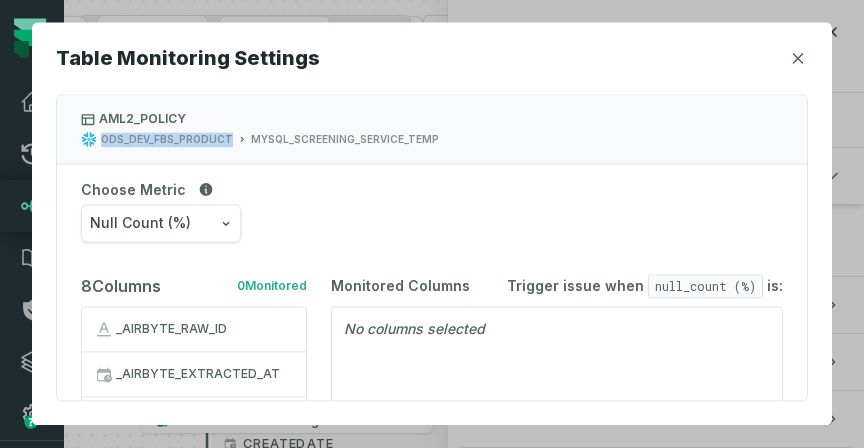 click on "ODS_DEV_FBS_PRODUCT" at bounding box center [167, 139] 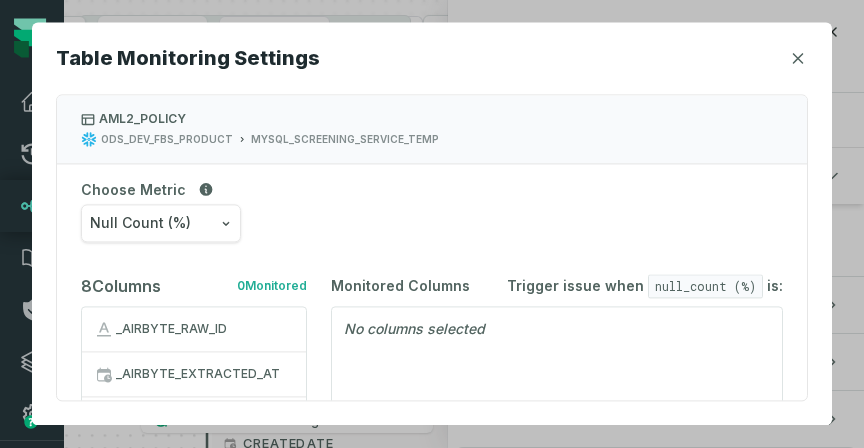 click on "MYSQL_SCREENING_SERVICE_TEMP" at bounding box center [345, 139] 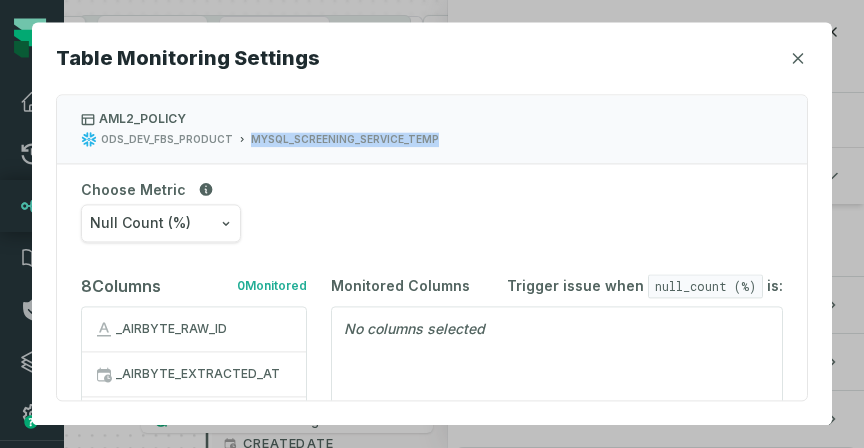 click on "MYSQL_SCREENING_SERVICE_TEMP" at bounding box center (345, 139) 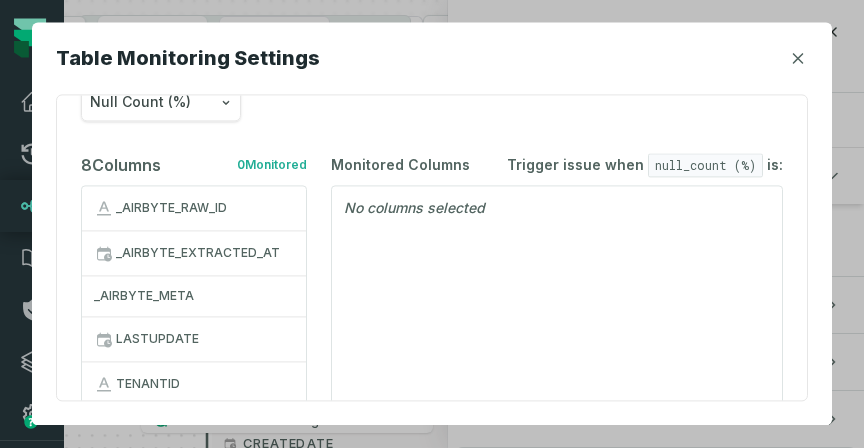 scroll, scrollTop: 124, scrollLeft: 0, axis: vertical 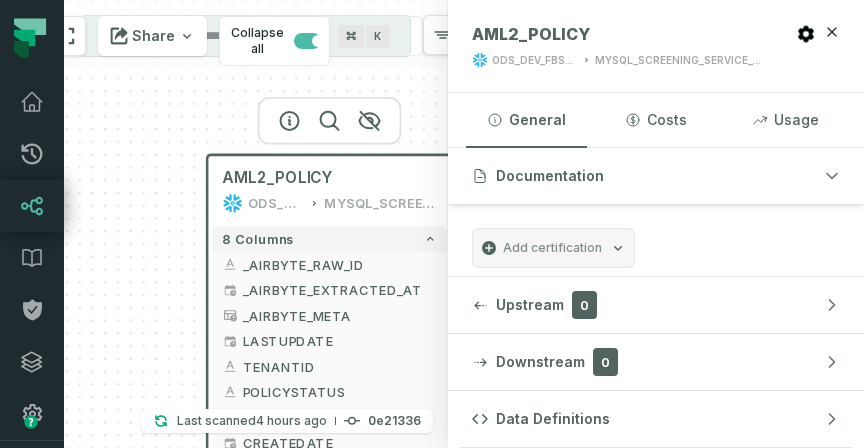click on "ODS_DEV_FBS_PRODUCT" at bounding box center [535, 60] 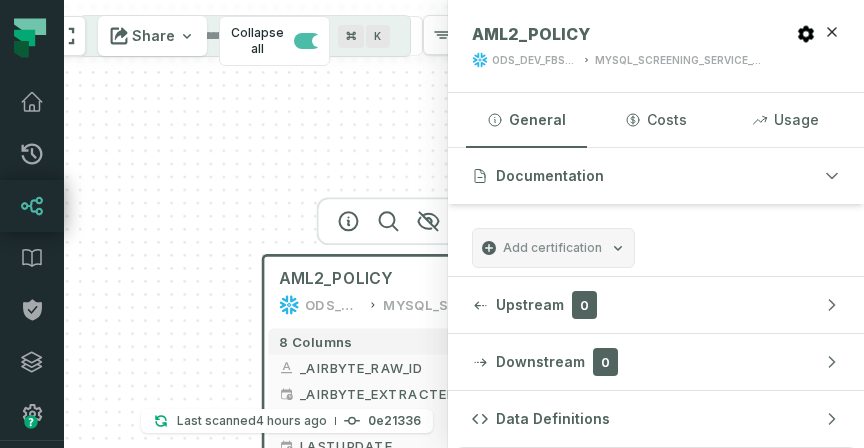drag, startPoint x: 154, startPoint y: 141, endPoint x: 204, endPoint y: 205, distance: 81.21576 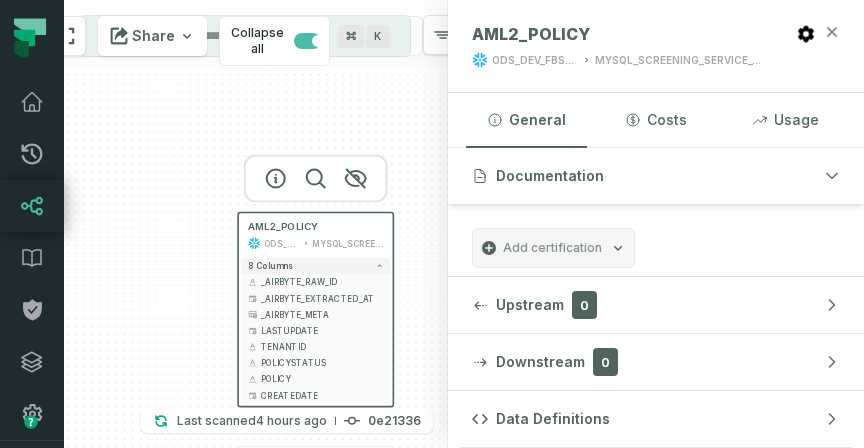 click 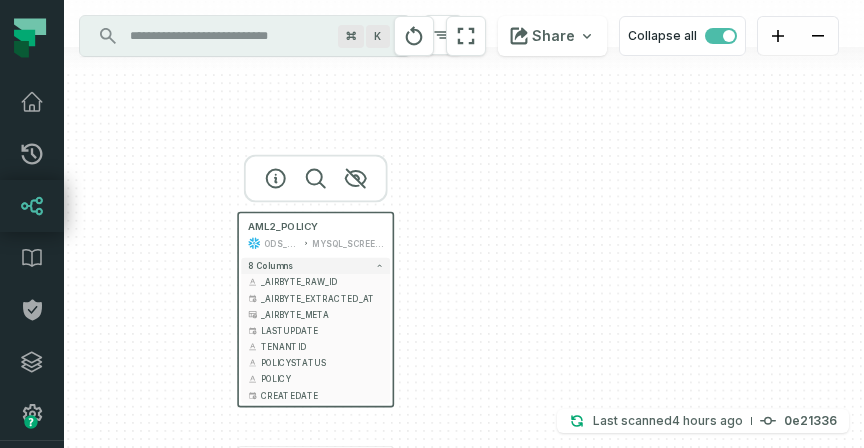 click on "Discovery Provider cmdk menu" at bounding box center [227, 36] 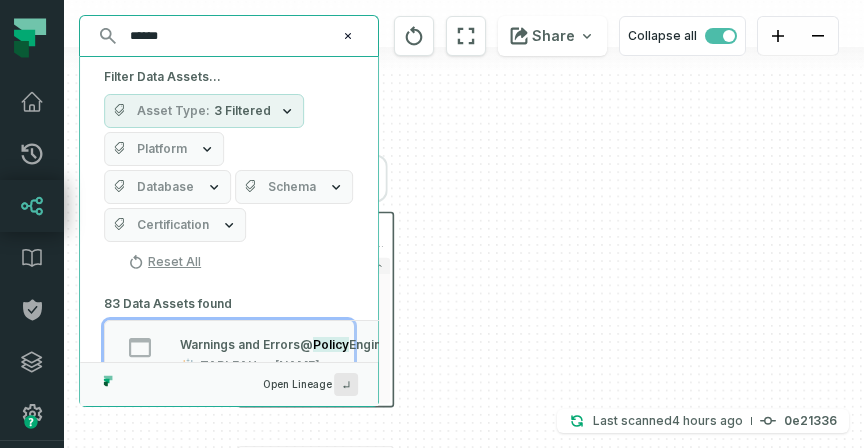 type on "******" 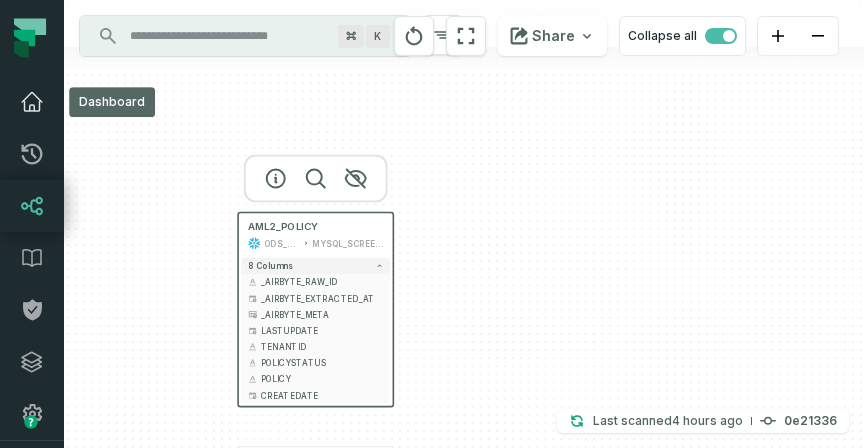 click 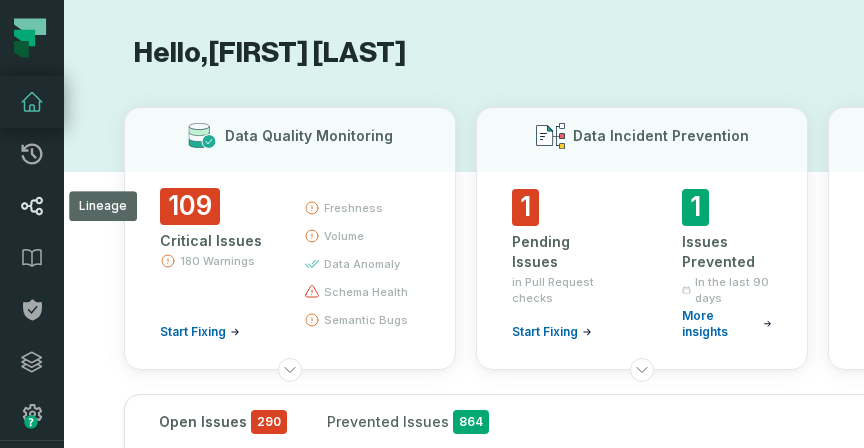 click 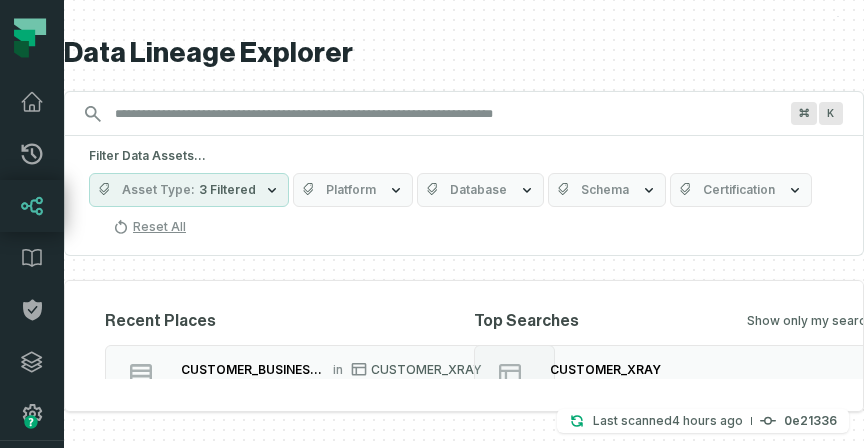 click on "Discovery Provider cmdk menu" at bounding box center (446, 114) 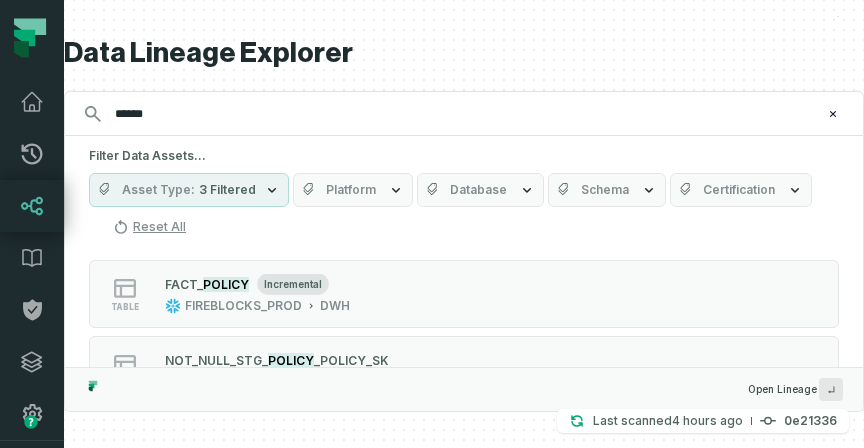 scroll, scrollTop: 1324, scrollLeft: 0, axis: vertical 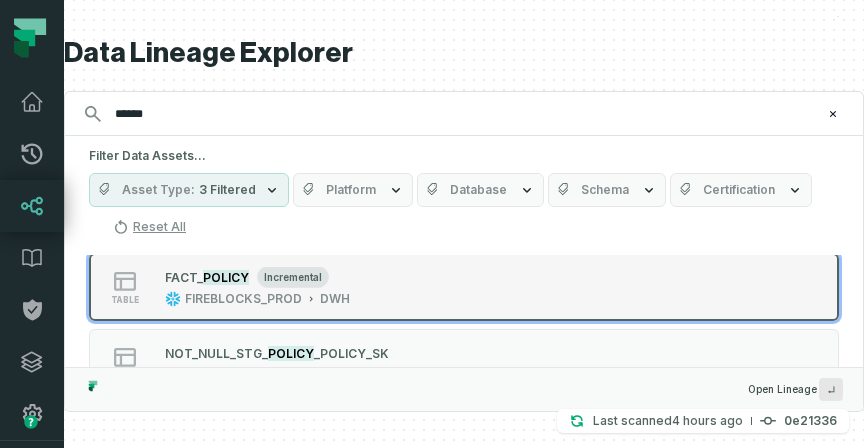type on "******" 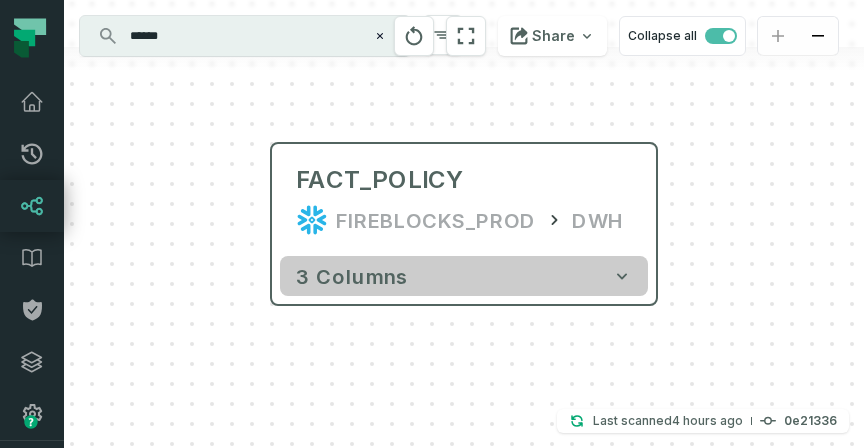 click on "3 columns" at bounding box center [464, 276] 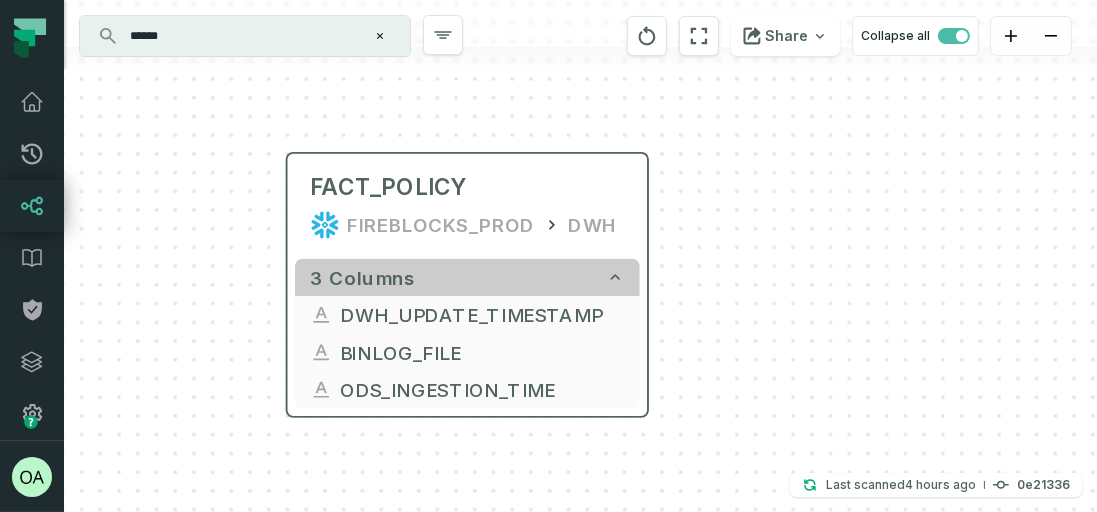 type 